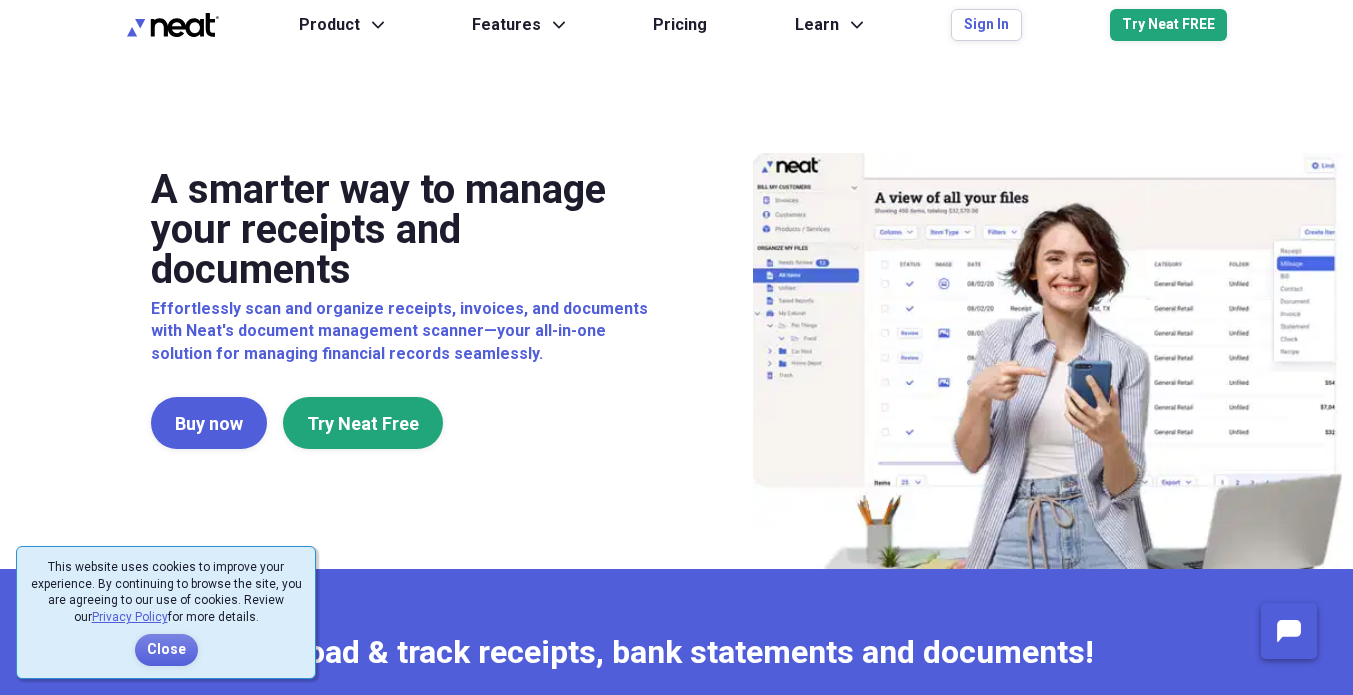 scroll, scrollTop: 0, scrollLeft: 0, axis: both 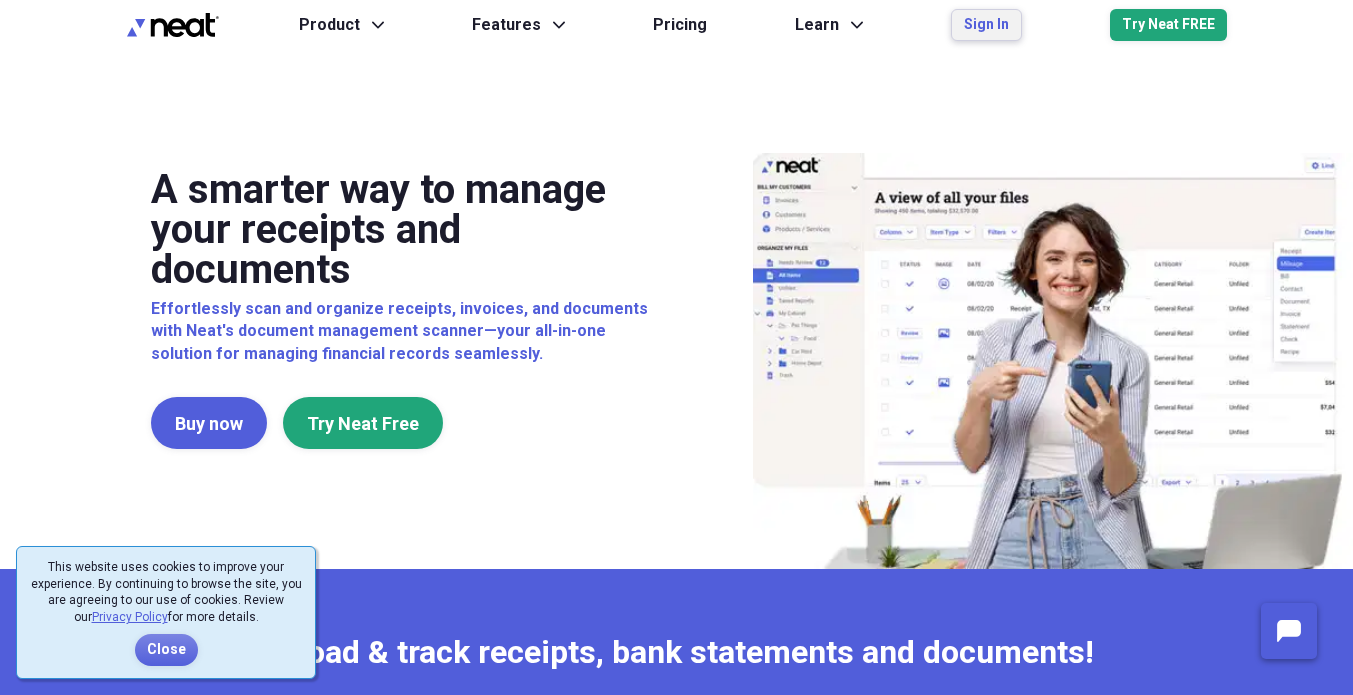 drag, startPoint x: 991, startPoint y: 23, endPoint x: 987, endPoint y: 35, distance: 12.649111 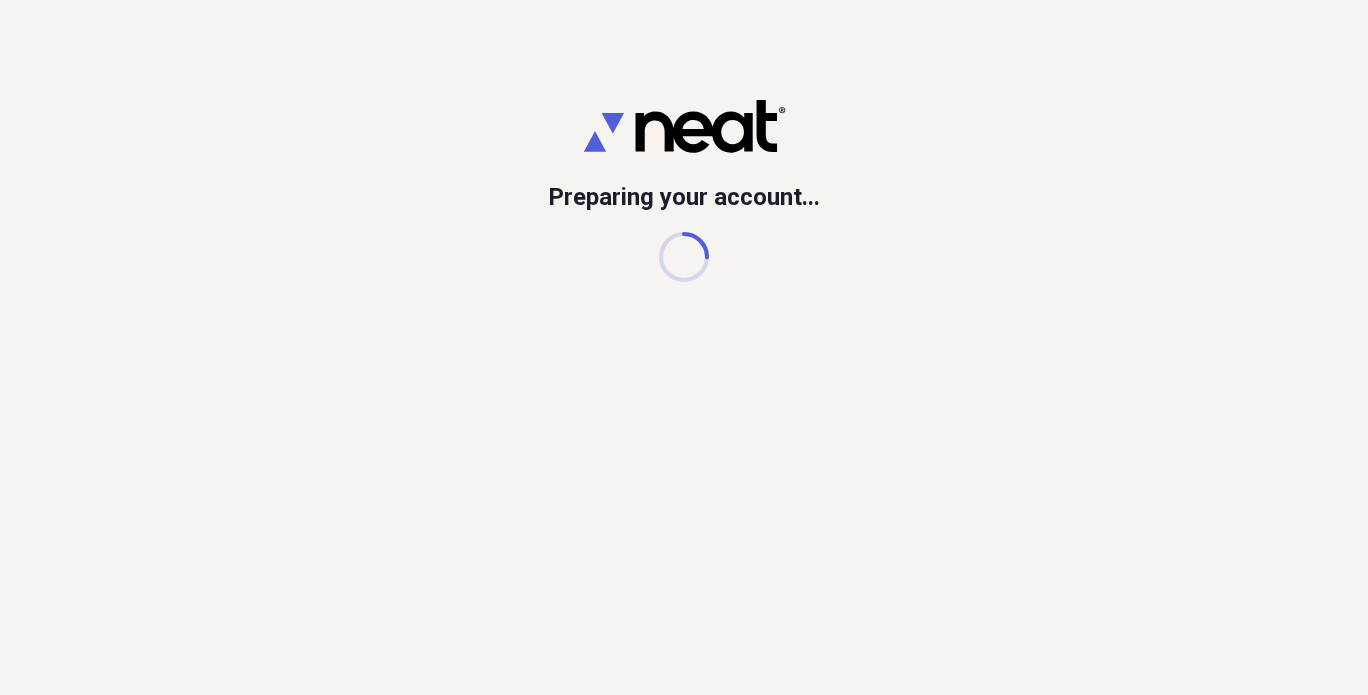 scroll, scrollTop: 0, scrollLeft: 0, axis: both 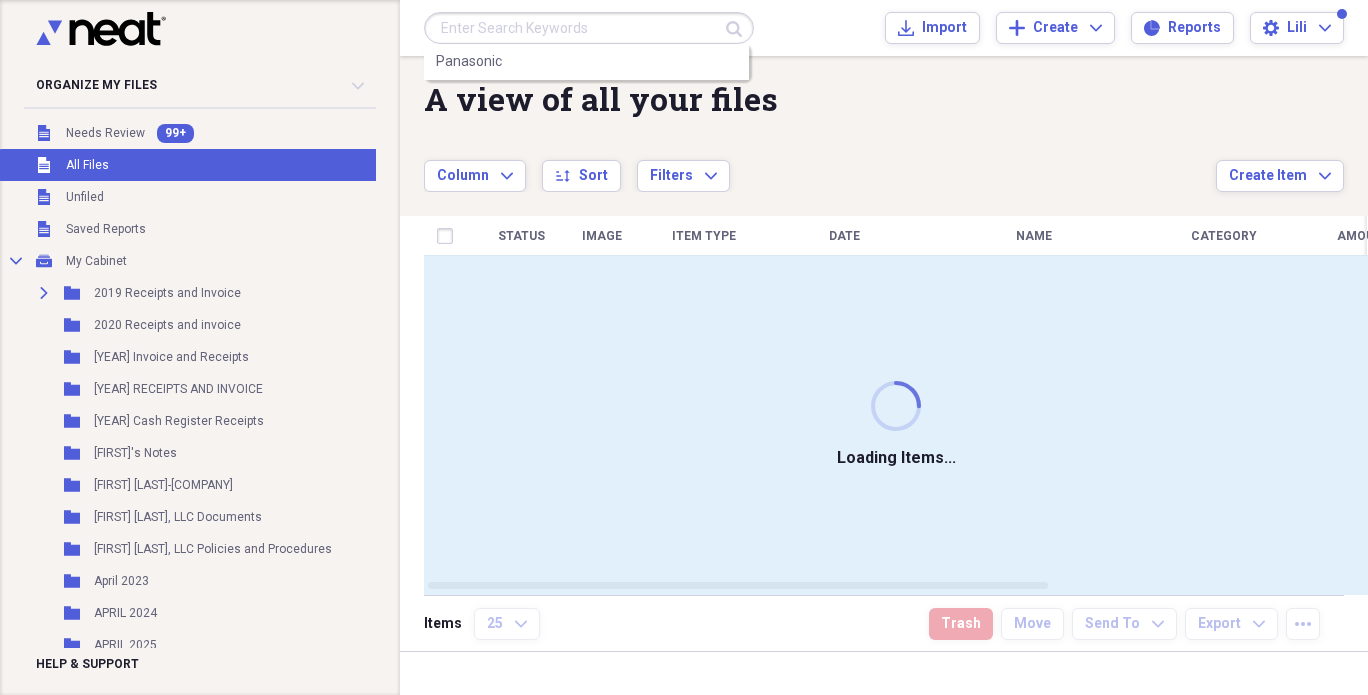click at bounding box center [589, 28] 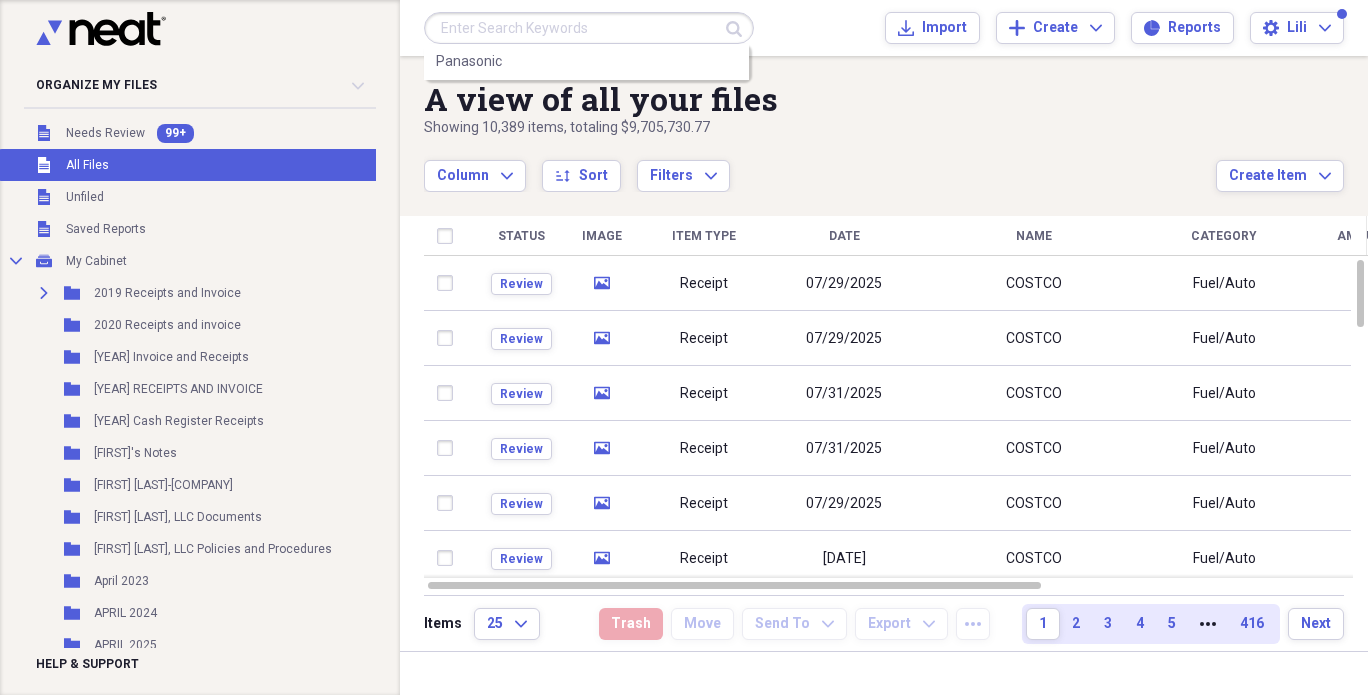paste on "1474436" 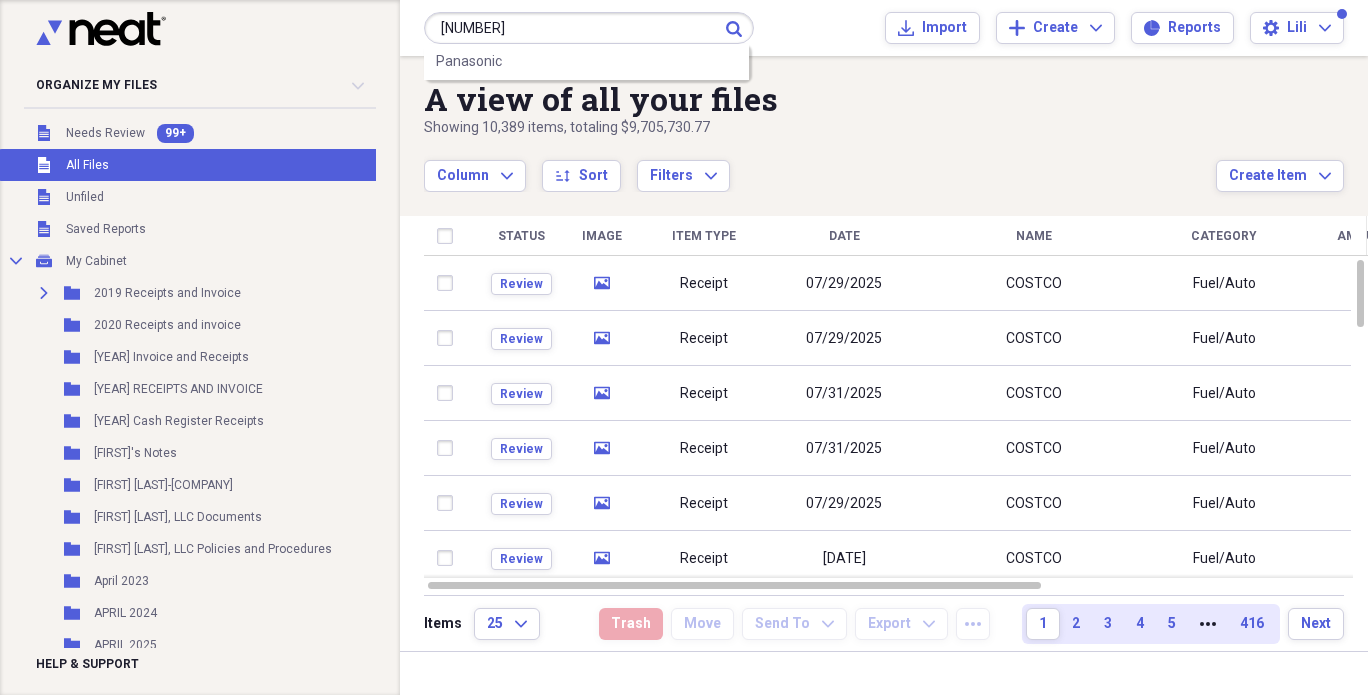 type on "1474436" 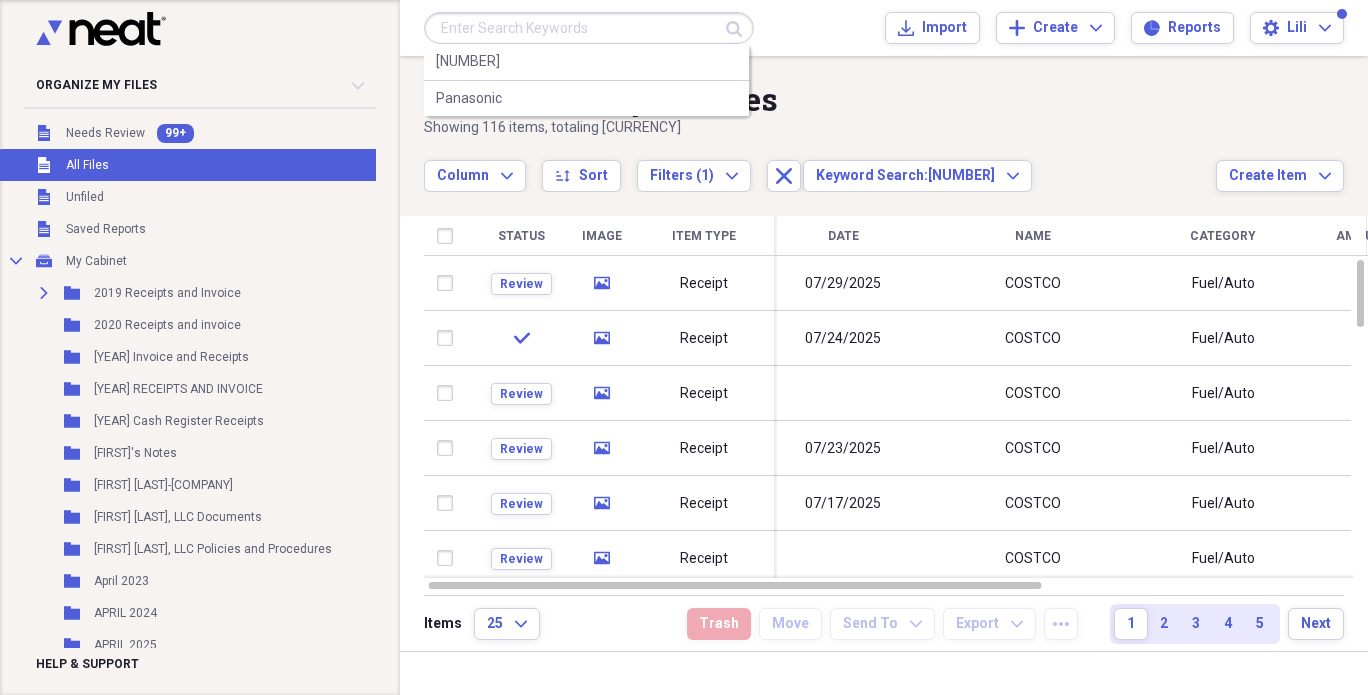 click at bounding box center (589, 28) 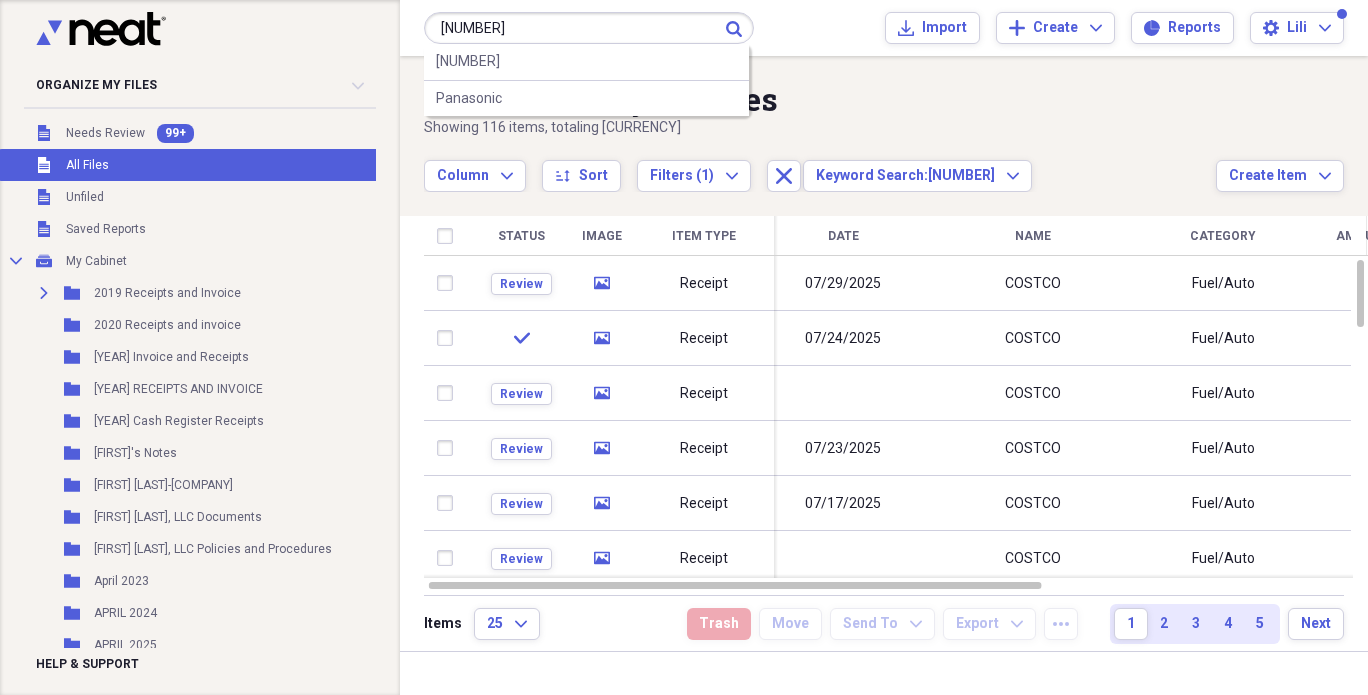 type on "1474436" 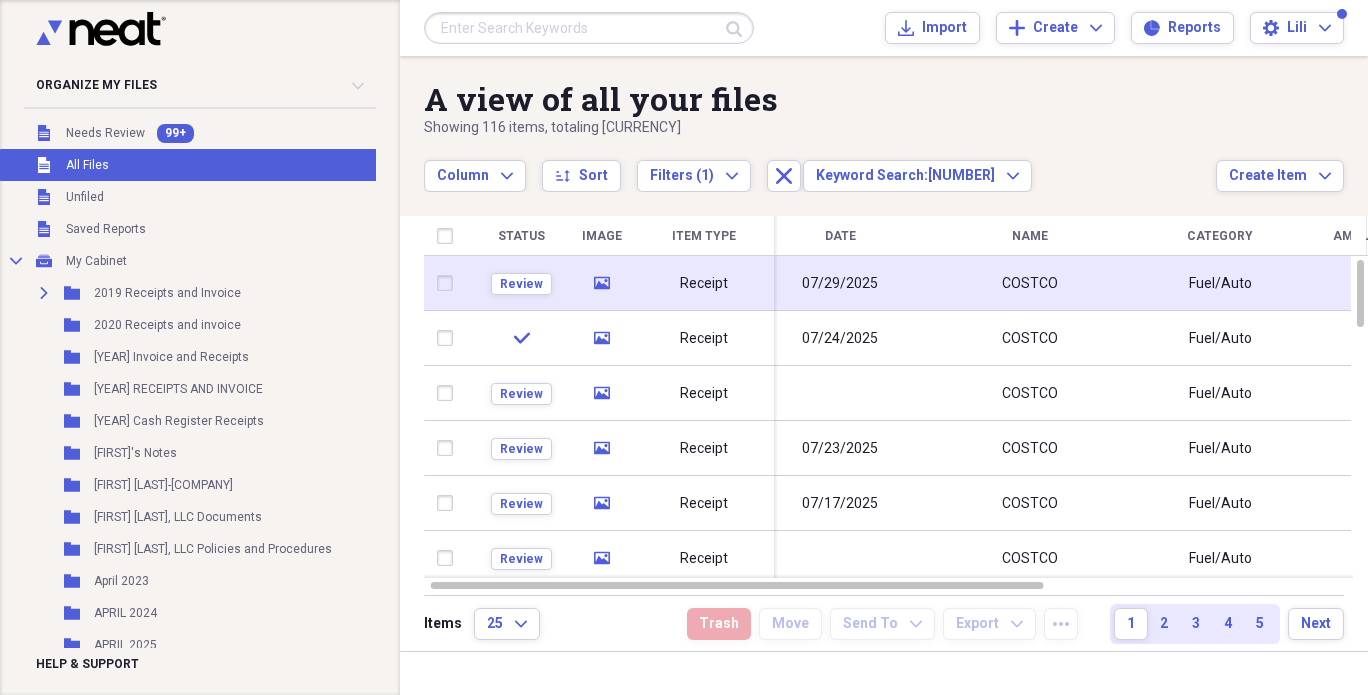 click on "COSTCO" at bounding box center [1030, 283] 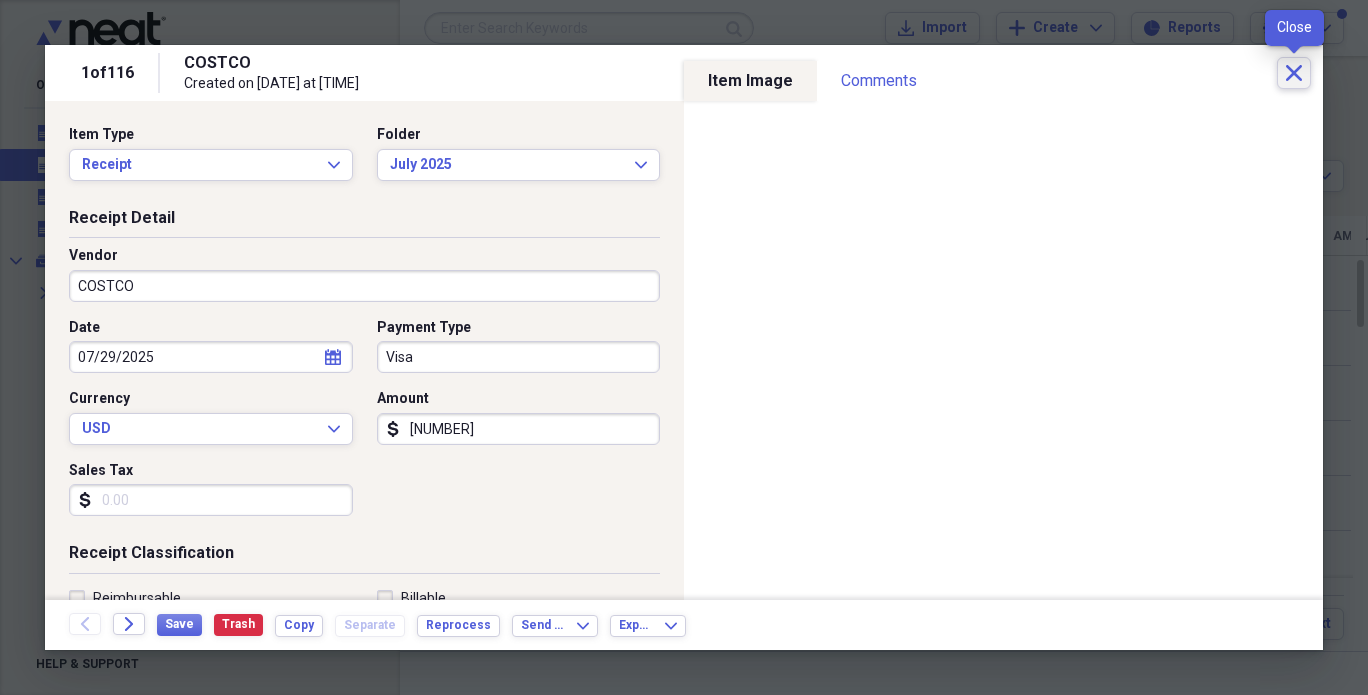 click on "Close" 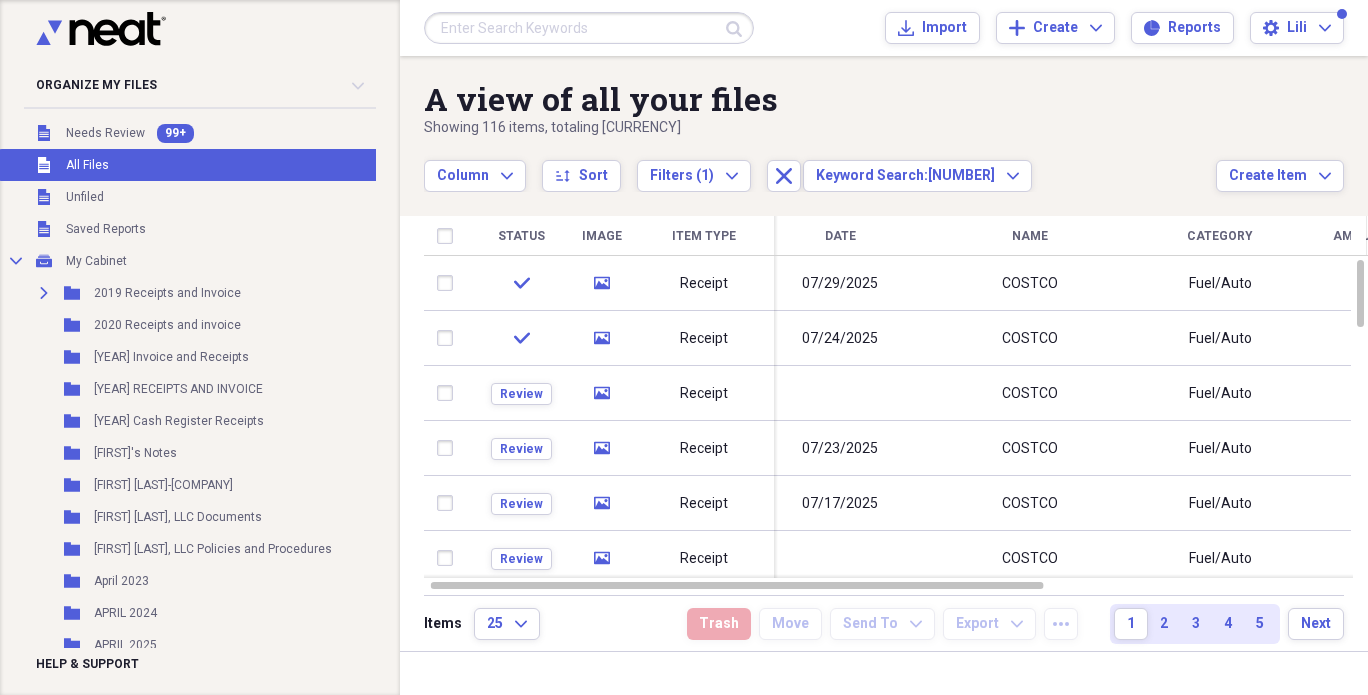 click at bounding box center (589, 28) 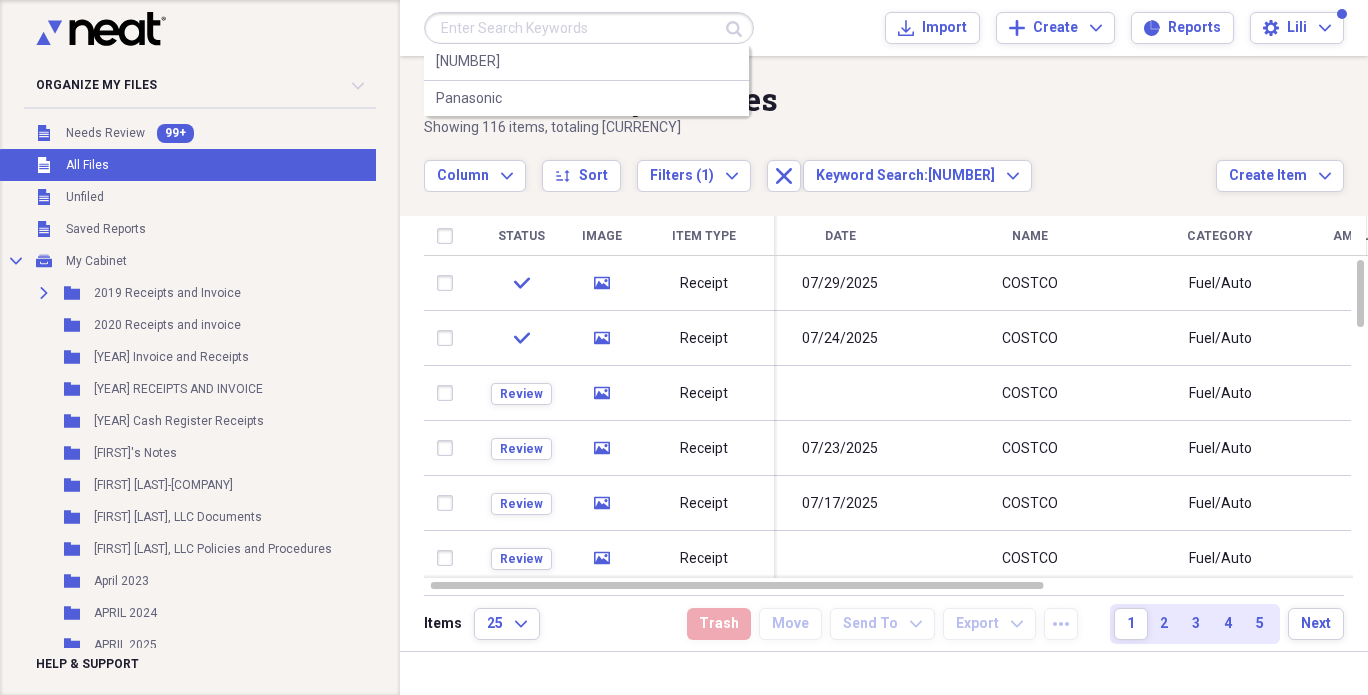 paste on "1209607" 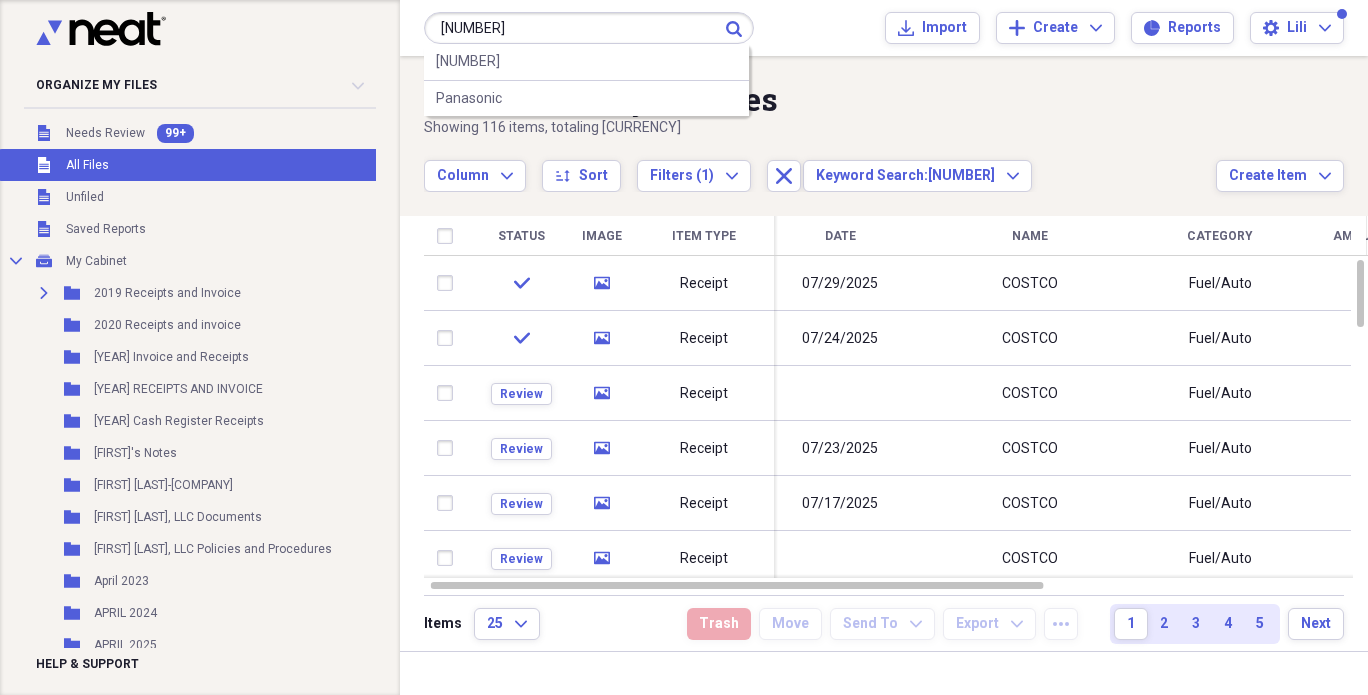 type on "1209607" 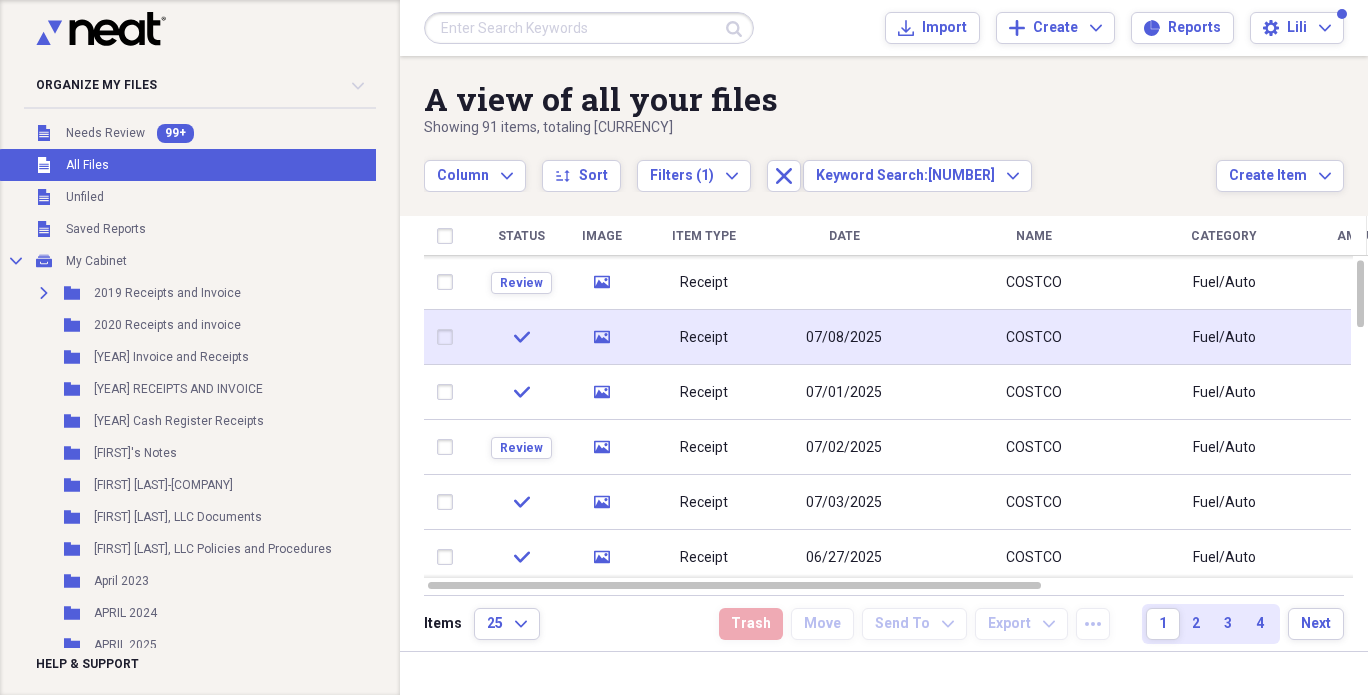 click on "07/08/2025" at bounding box center (844, 337) 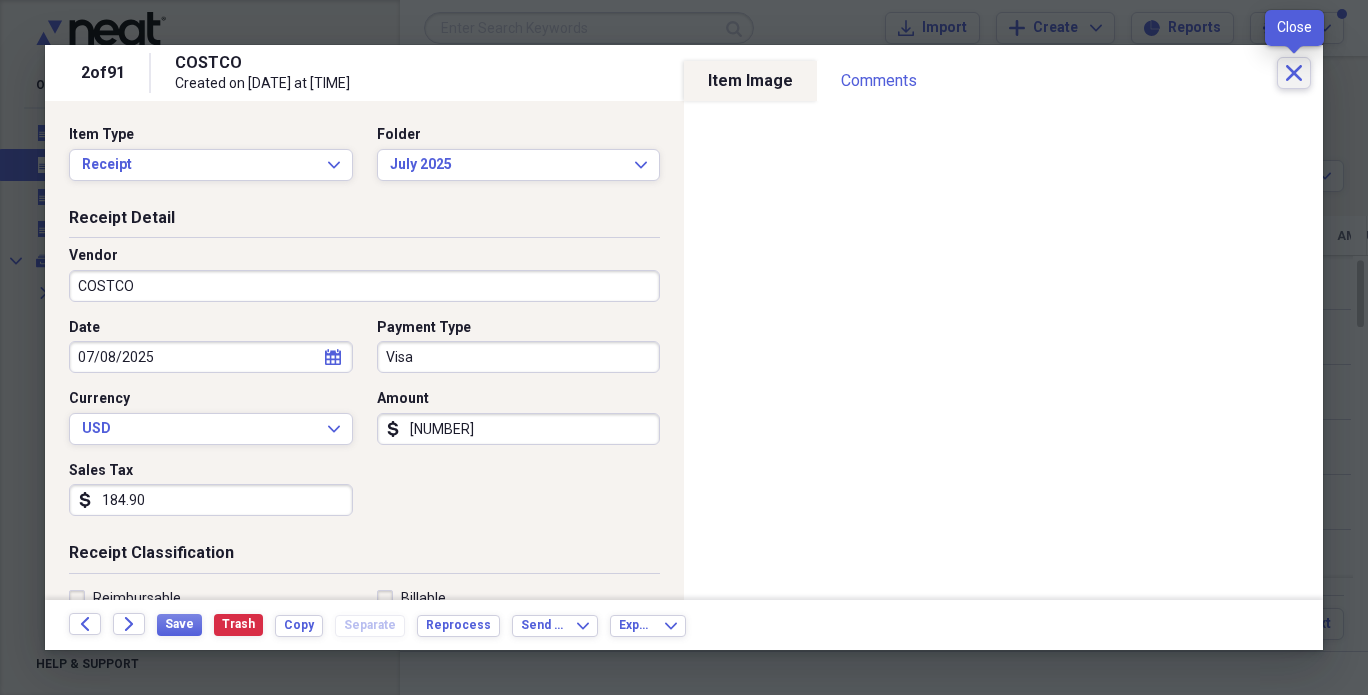 click on "Close" 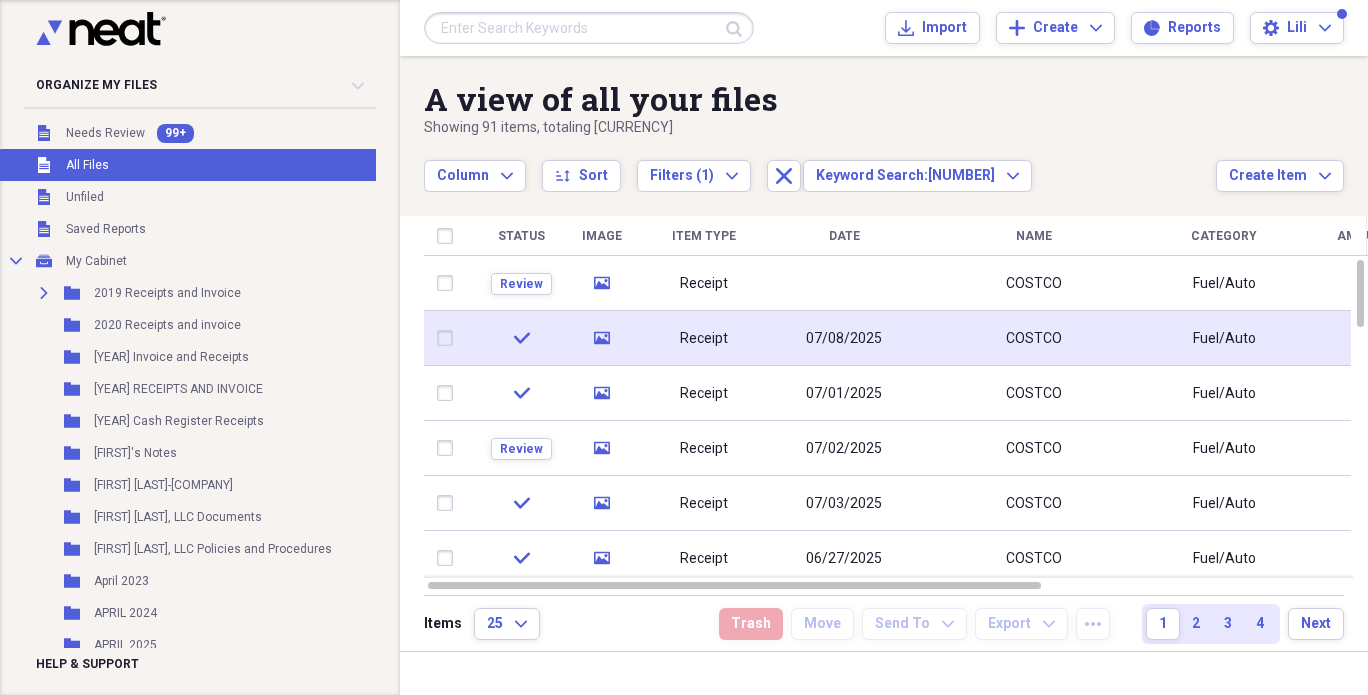 click on "COSTCO" at bounding box center (1034, 338) 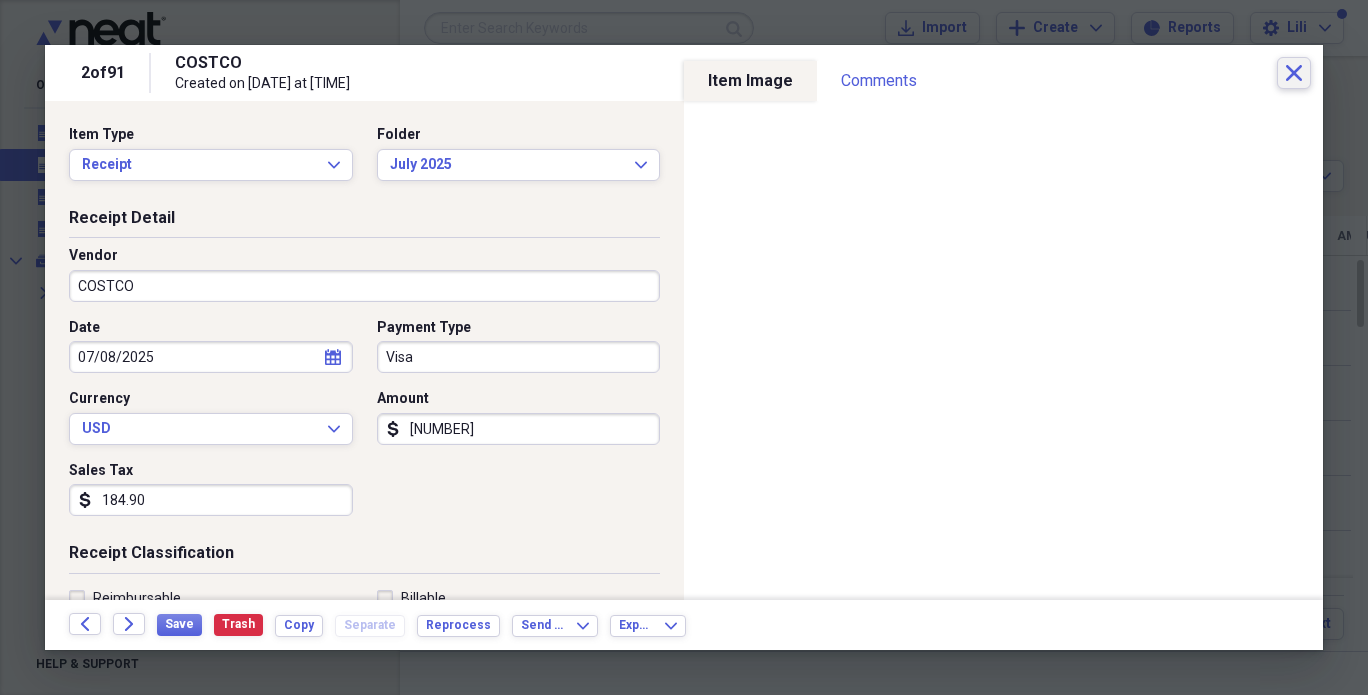click on "Close" 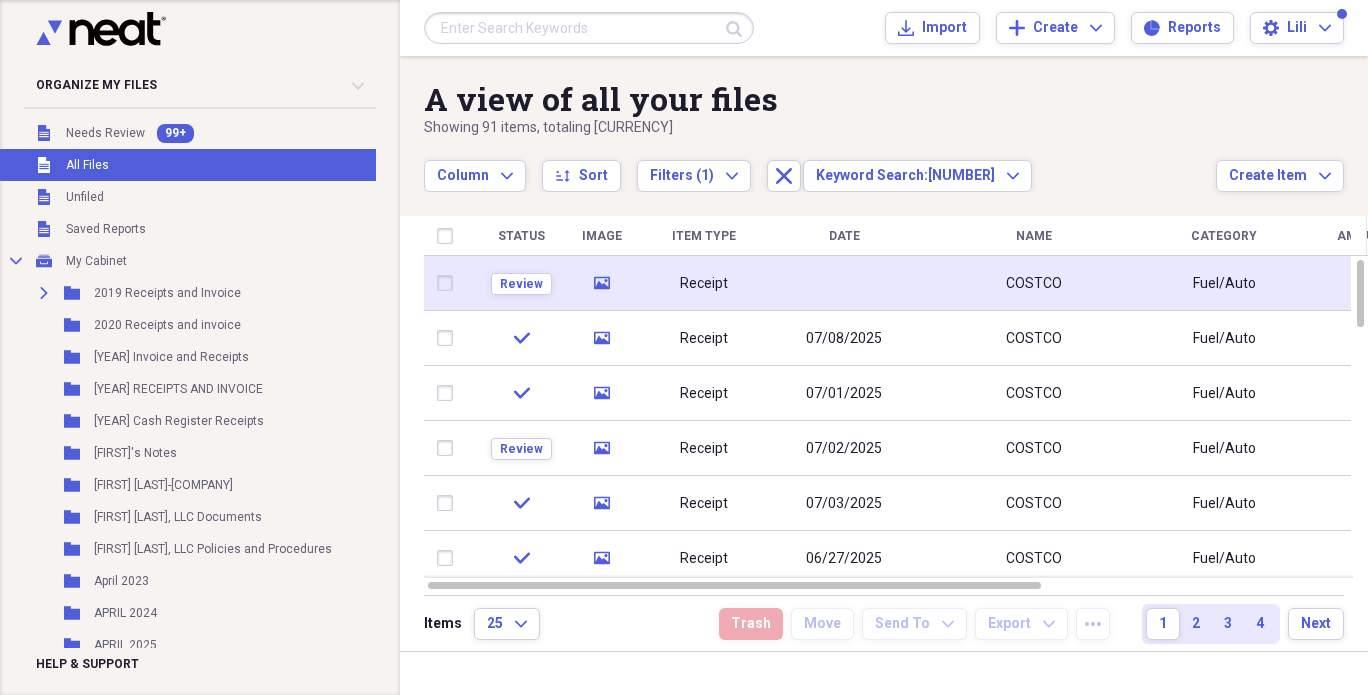 click on "COSTCO" at bounding box center (1034, 283) 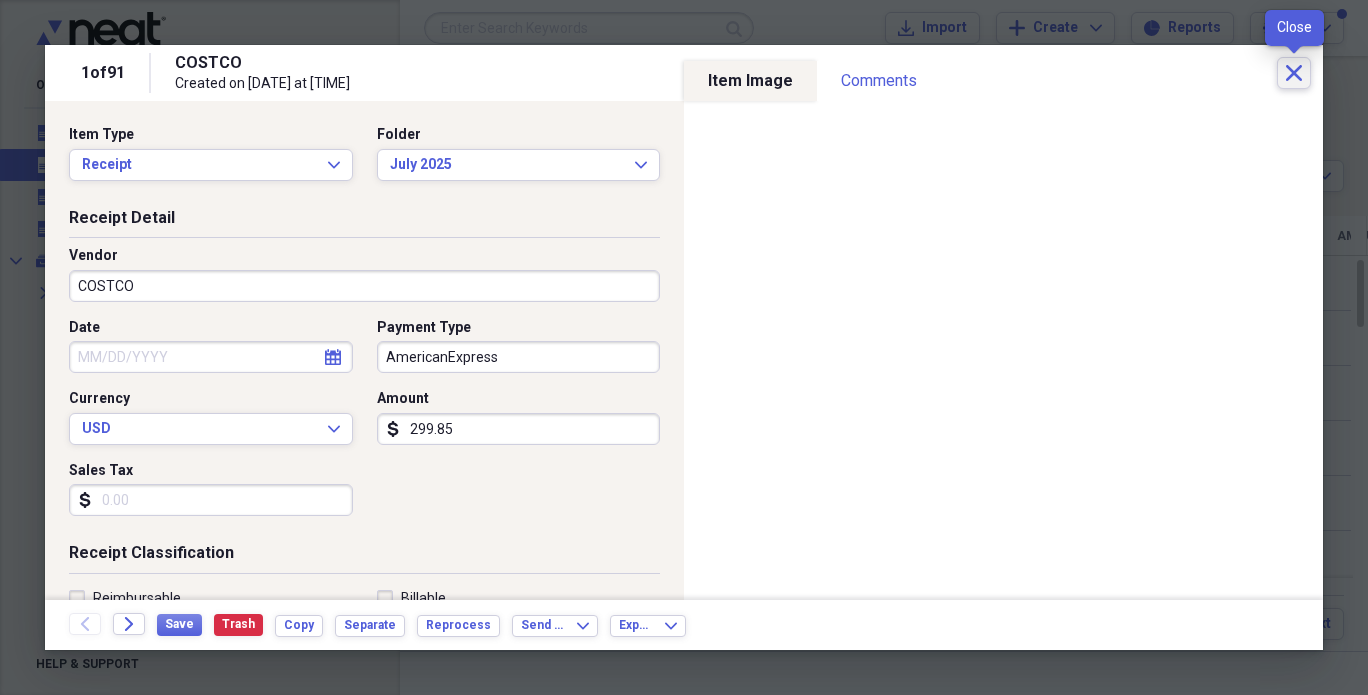 click on "Close" 